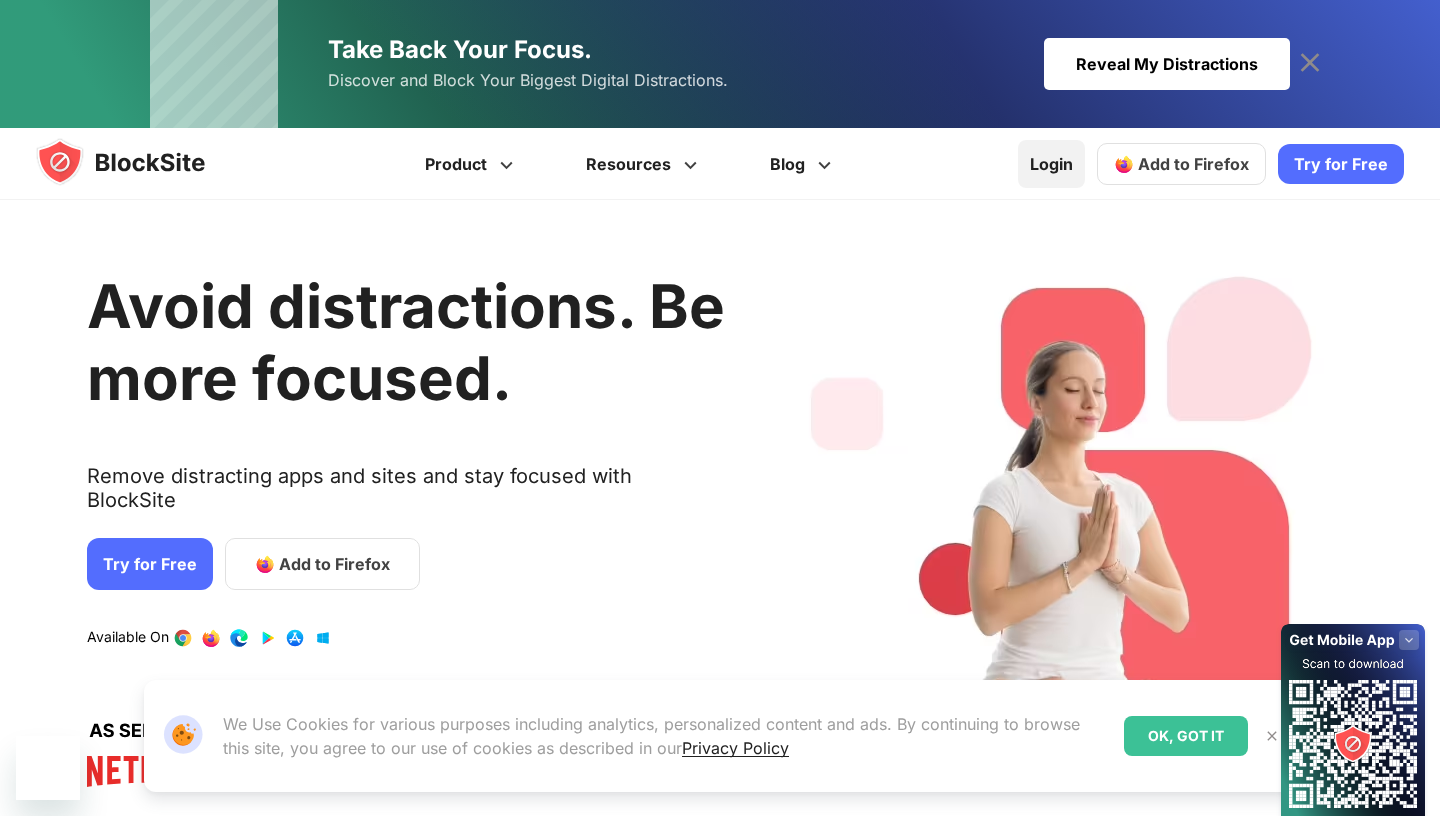 scroll, scrollTop: 0, scrollLeft: 0, axis: both 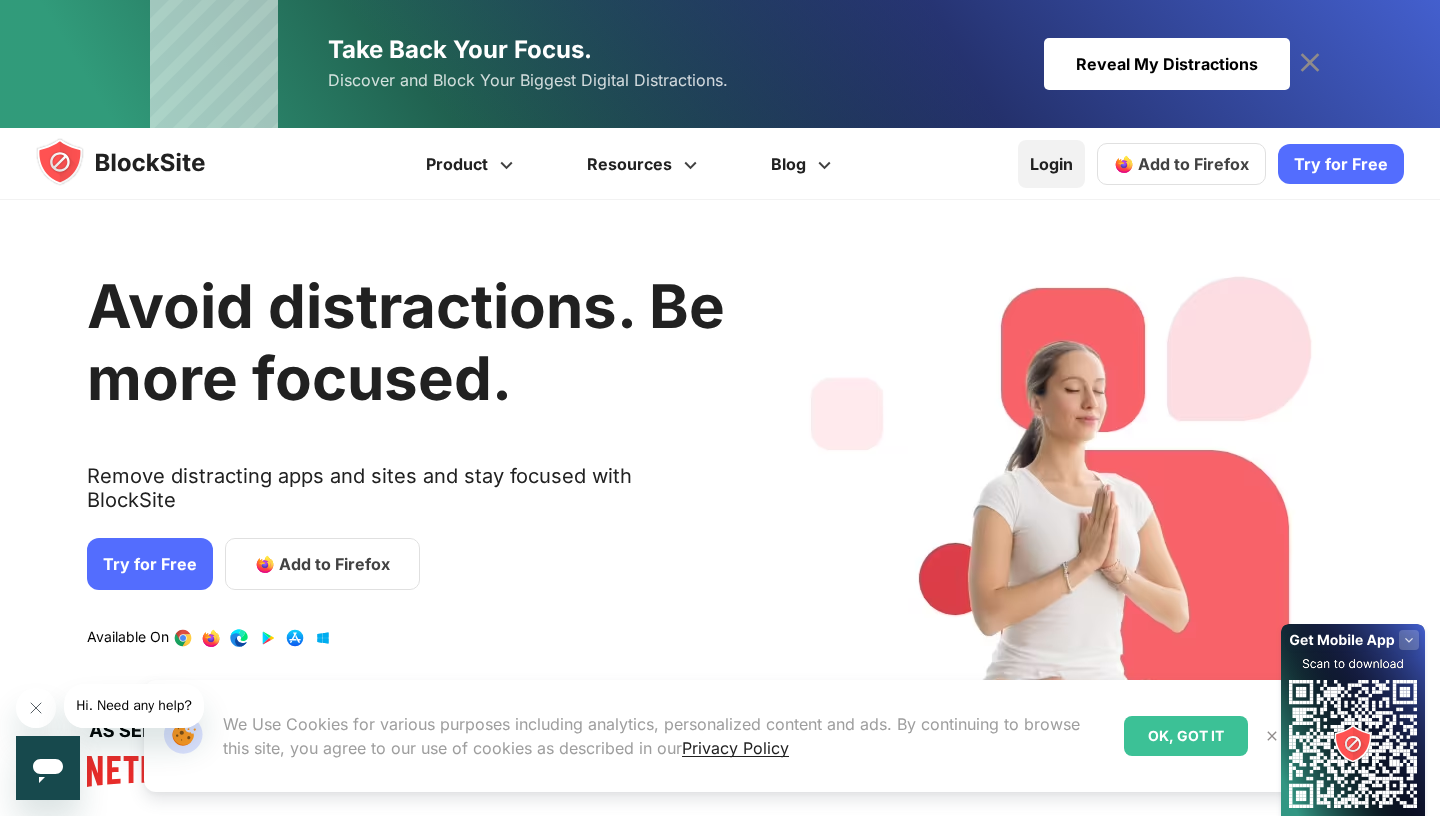 click on "Login" at bounding box center [1051, 164] 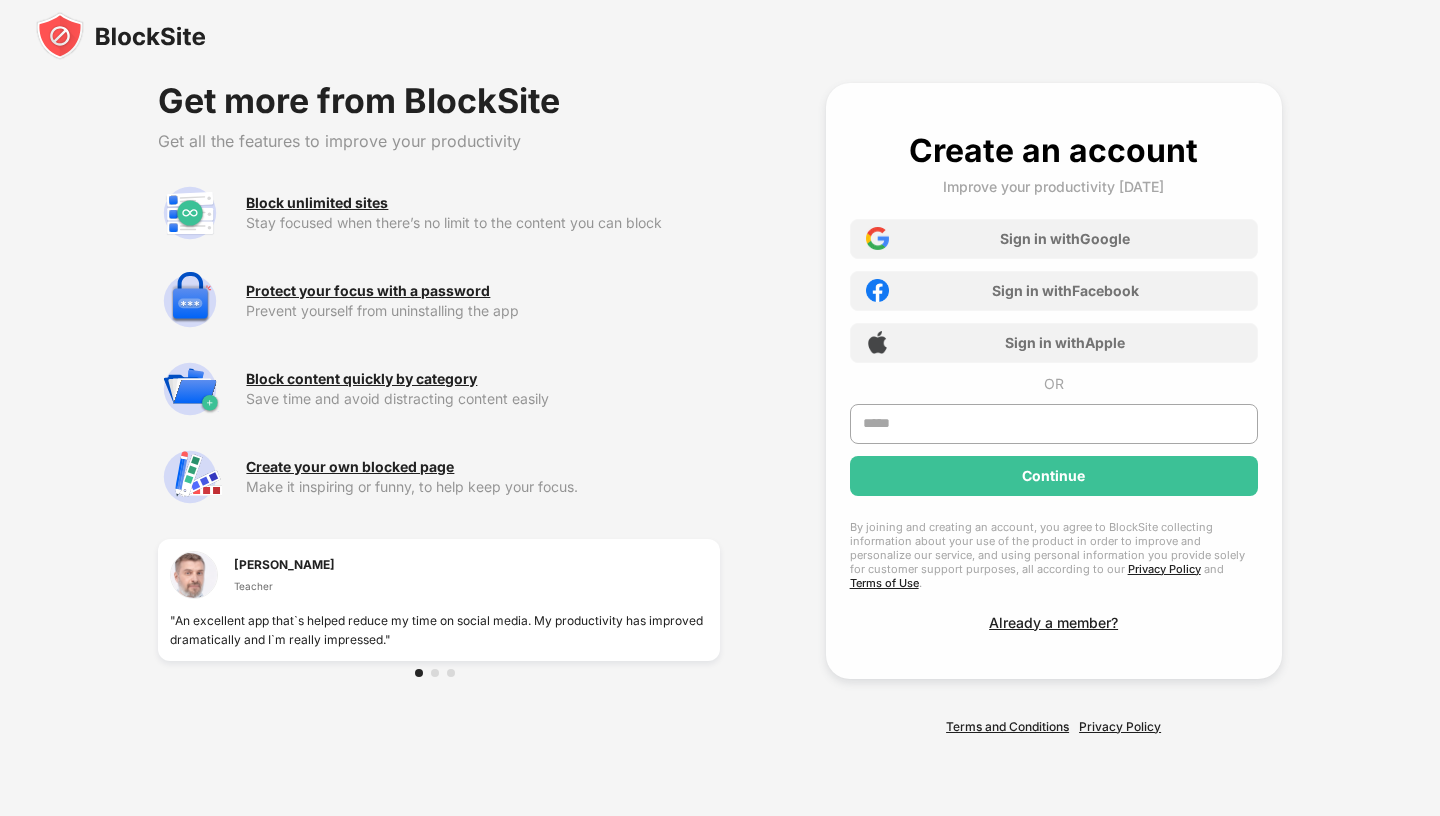 scroll, scrollTop: 0, scrollLeft: 0, axis: both 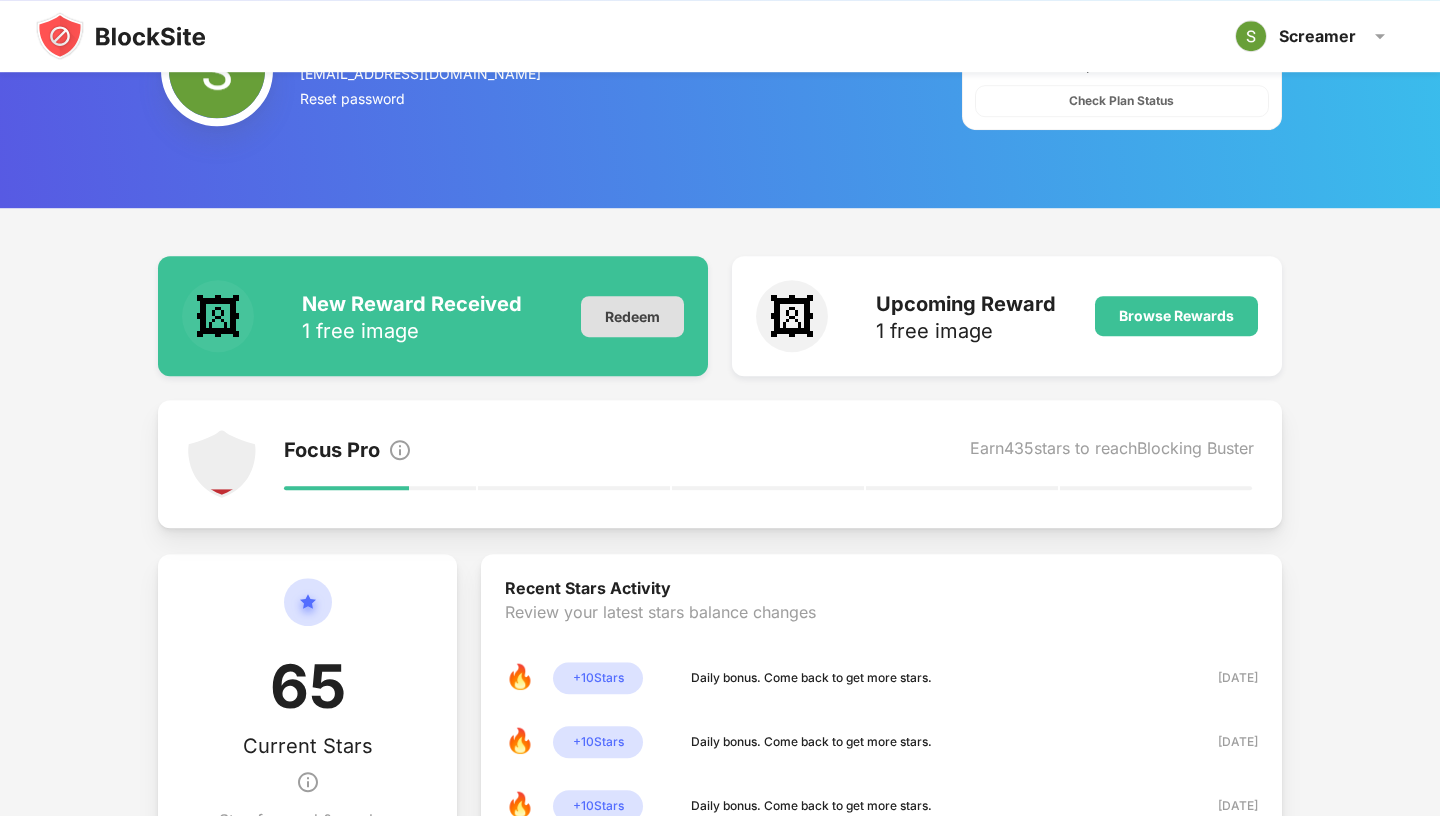 click on "Redeem" at bounding box center [632, 316] 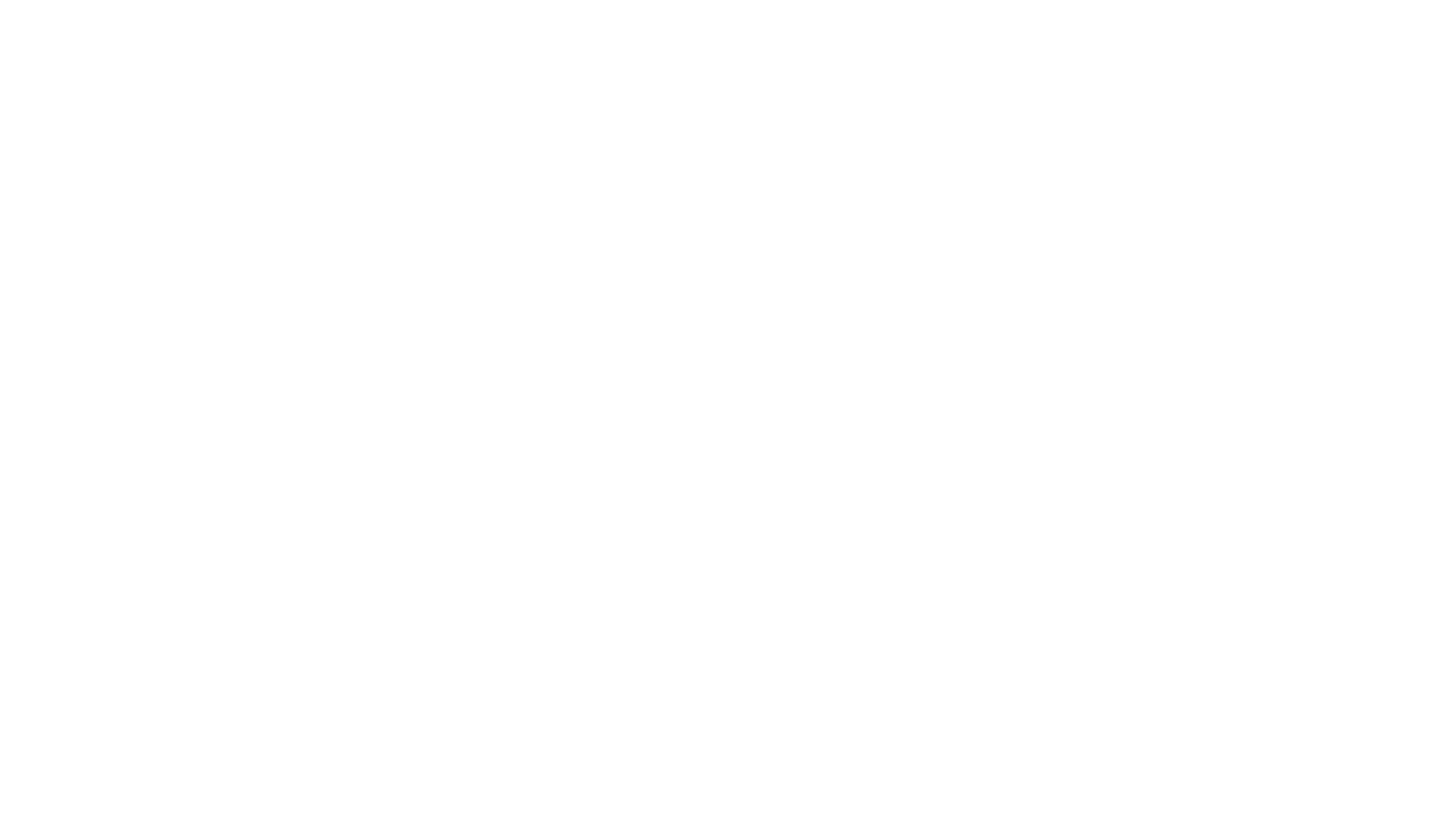 scroll, scrollTop: 0, scrollLeft: 0, axis: both 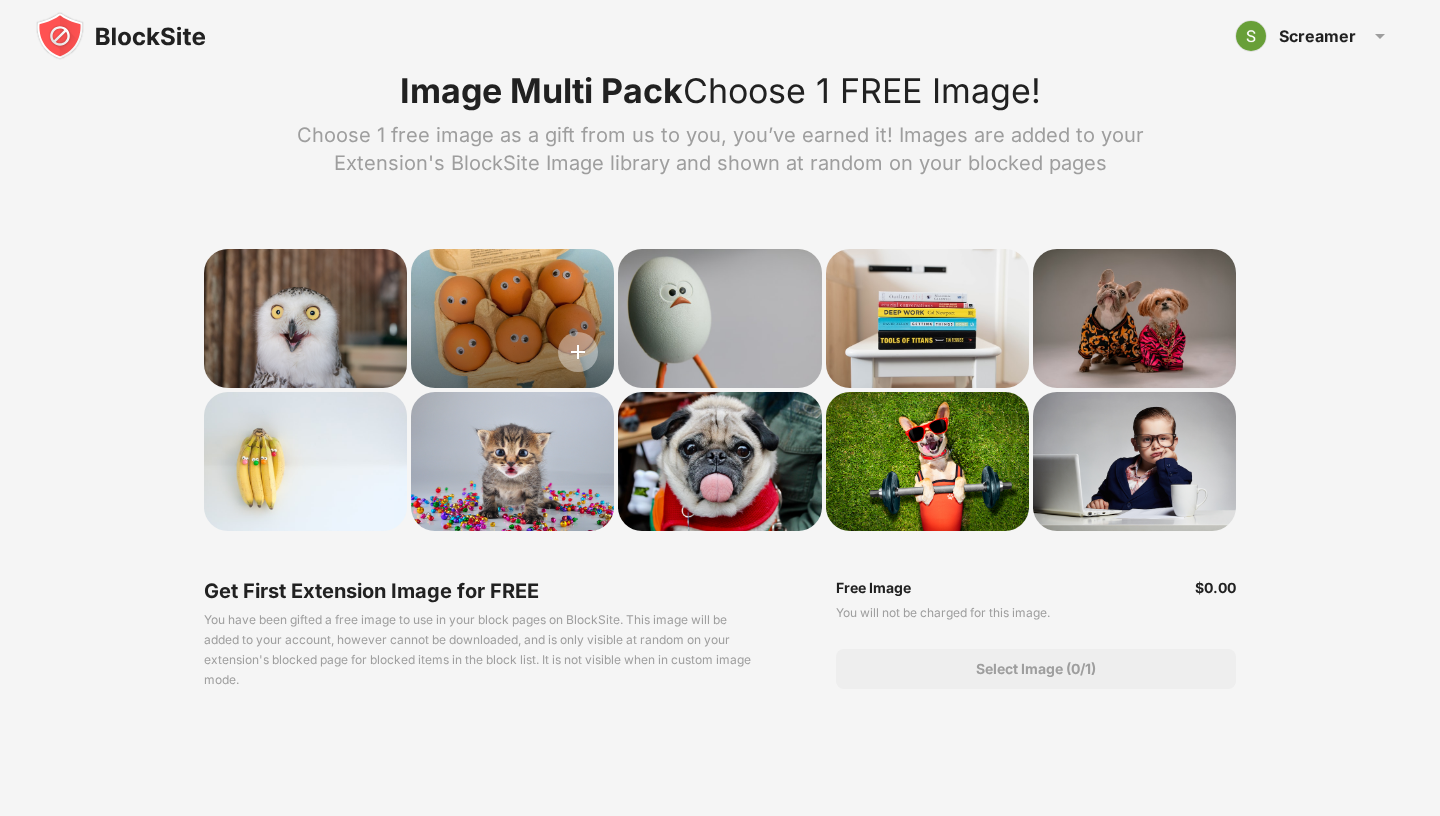 click at bounding box center [512, 318] 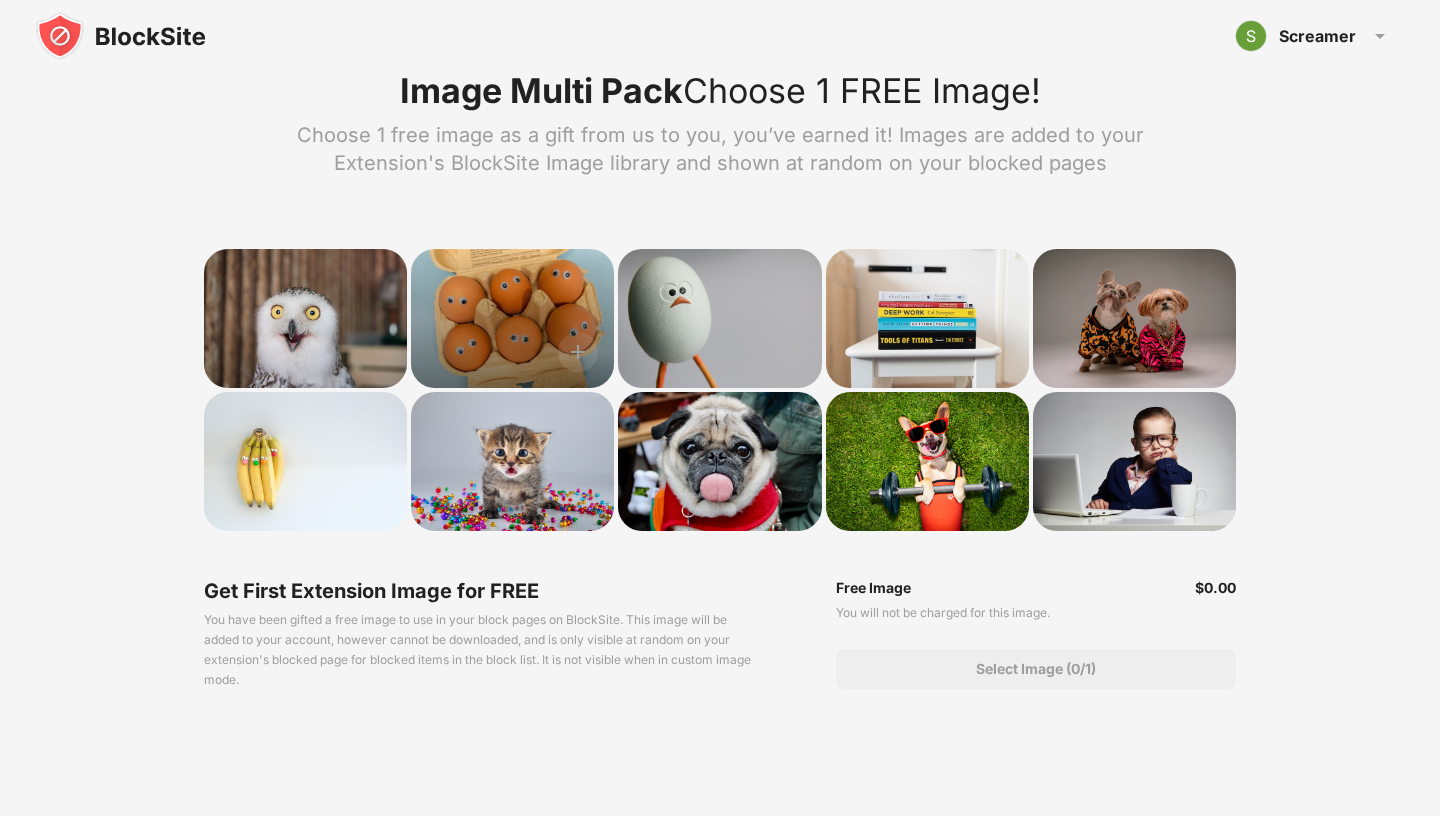 click at bounding box center (512, 318) 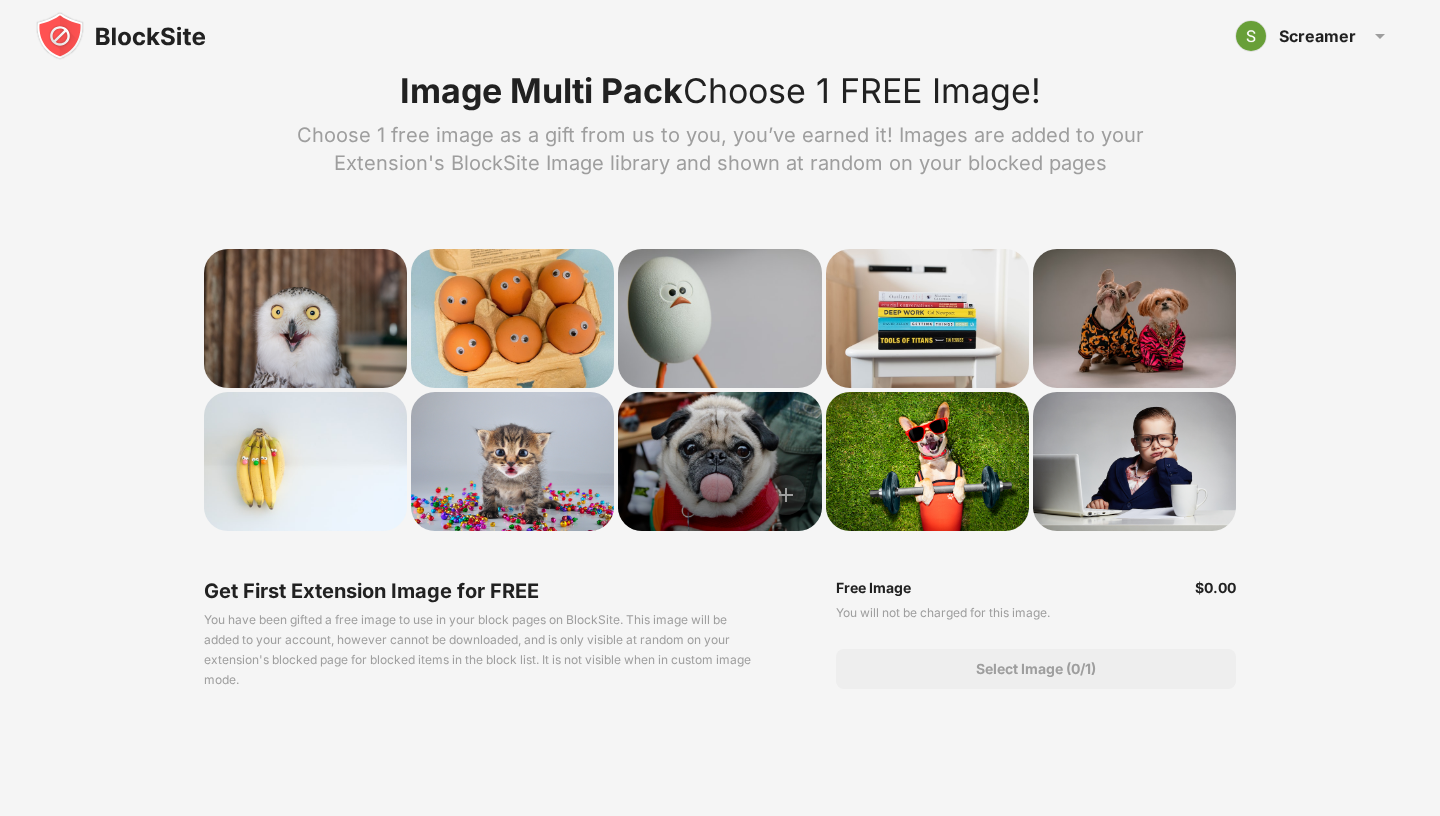 drag, startPoint x: 502, startPoint y: 297, endPoint x: 634, endPoint y: 399, distance: 166.81726 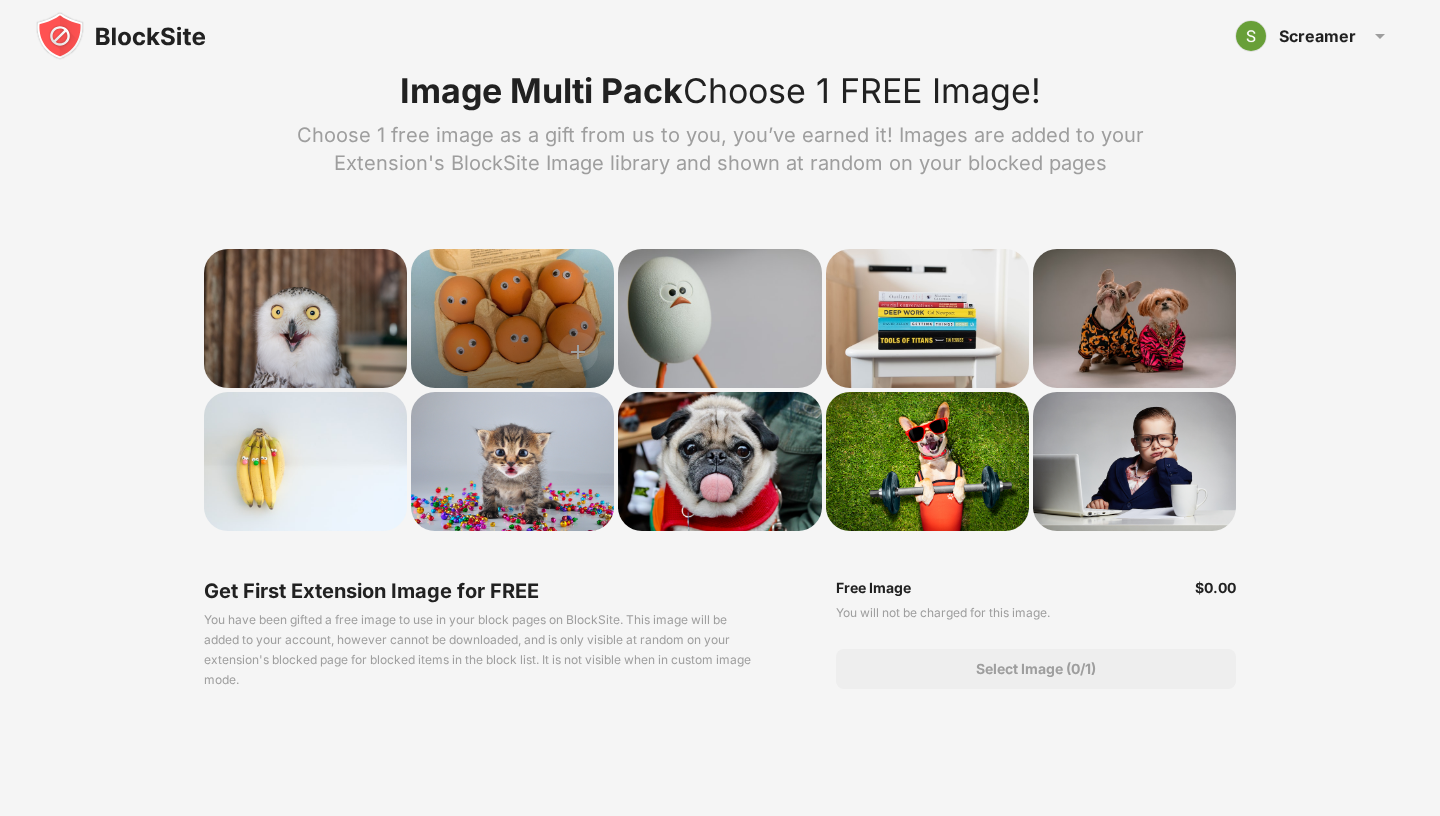click at bounding box center (512, 318) 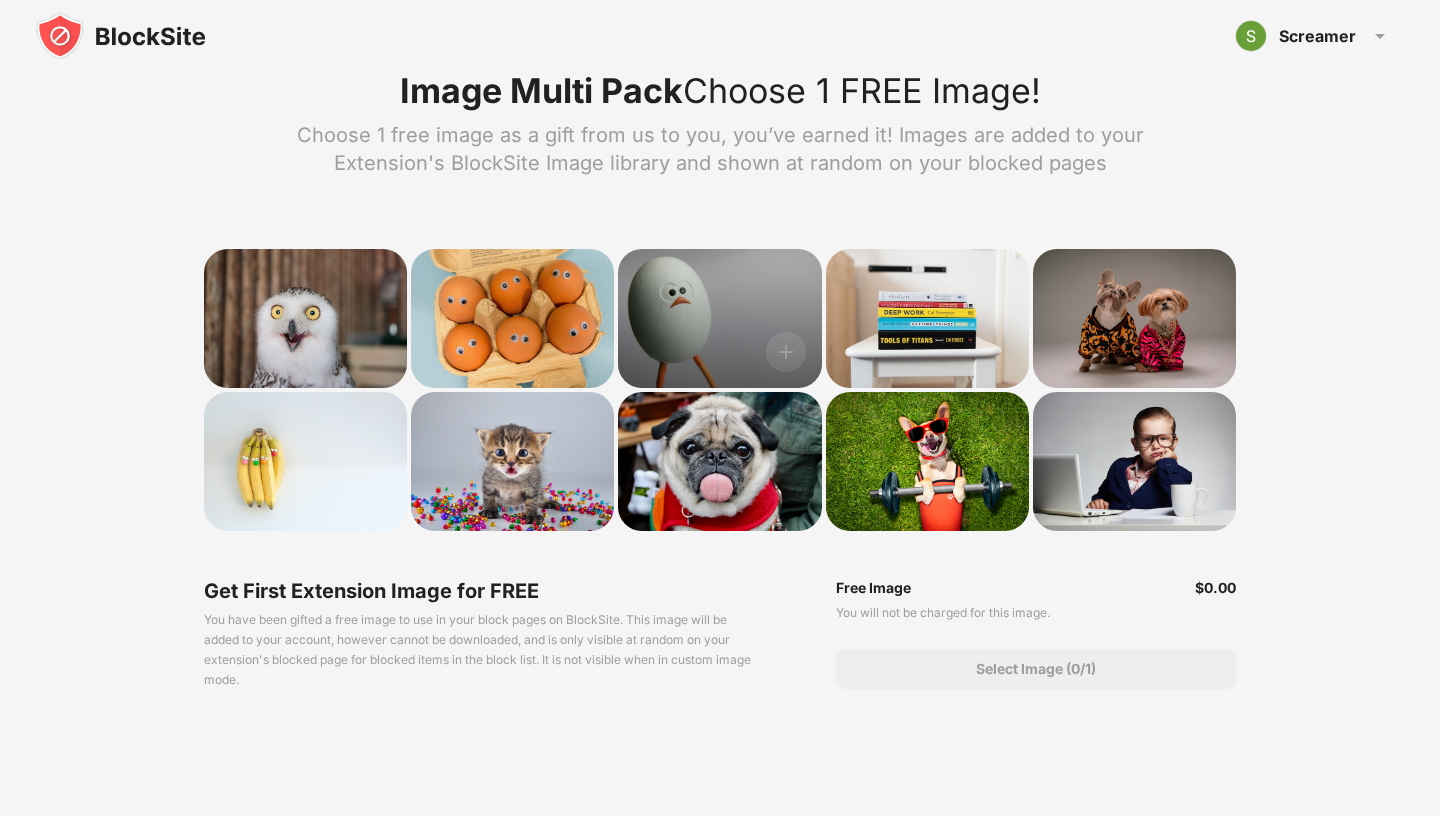 drag, startPoint x: 505, startPoint y: 301, endPoint x: 626, endPoint y: 368, distance: 138.31125 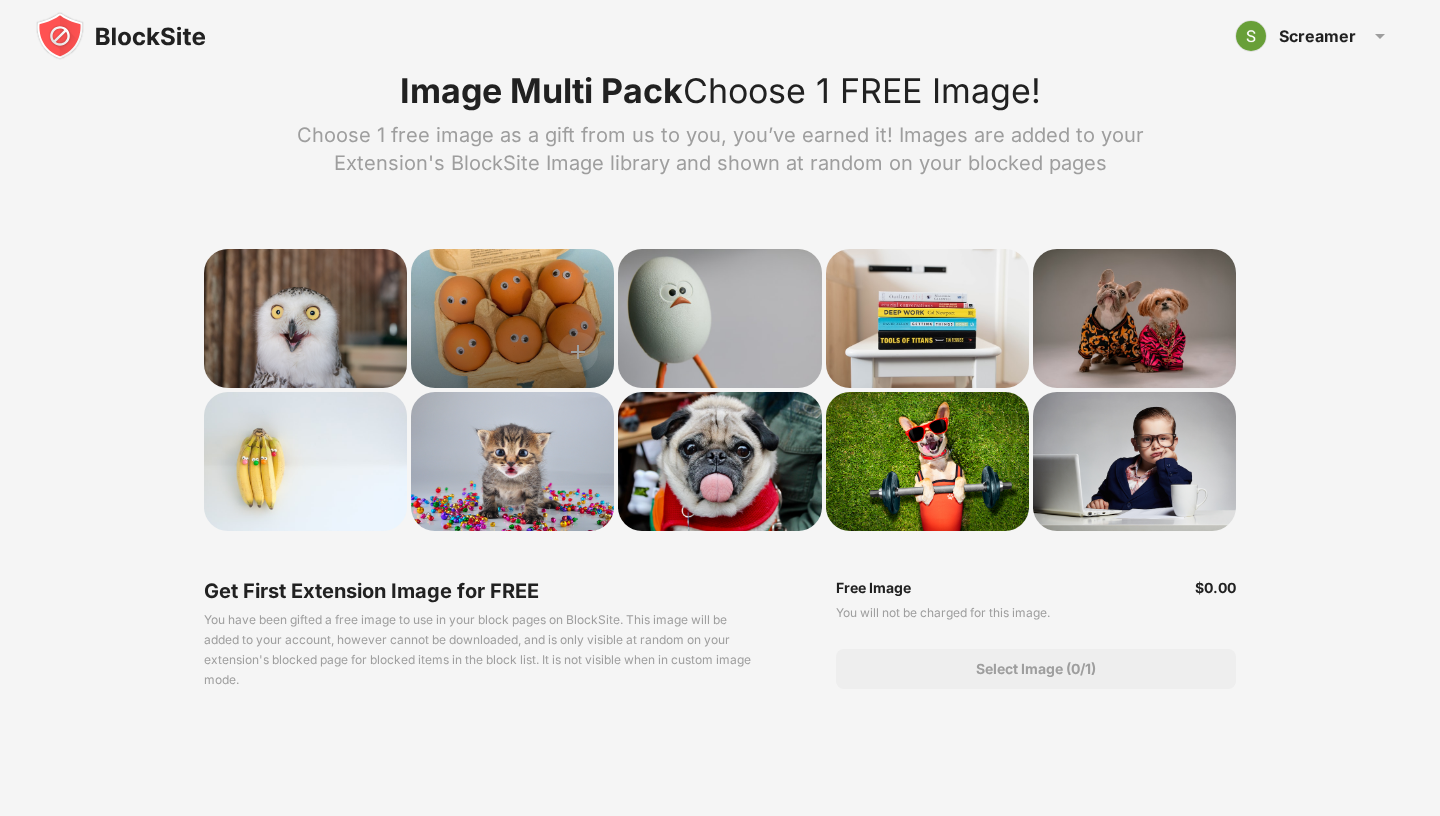 click at bounding box center (512, 318) 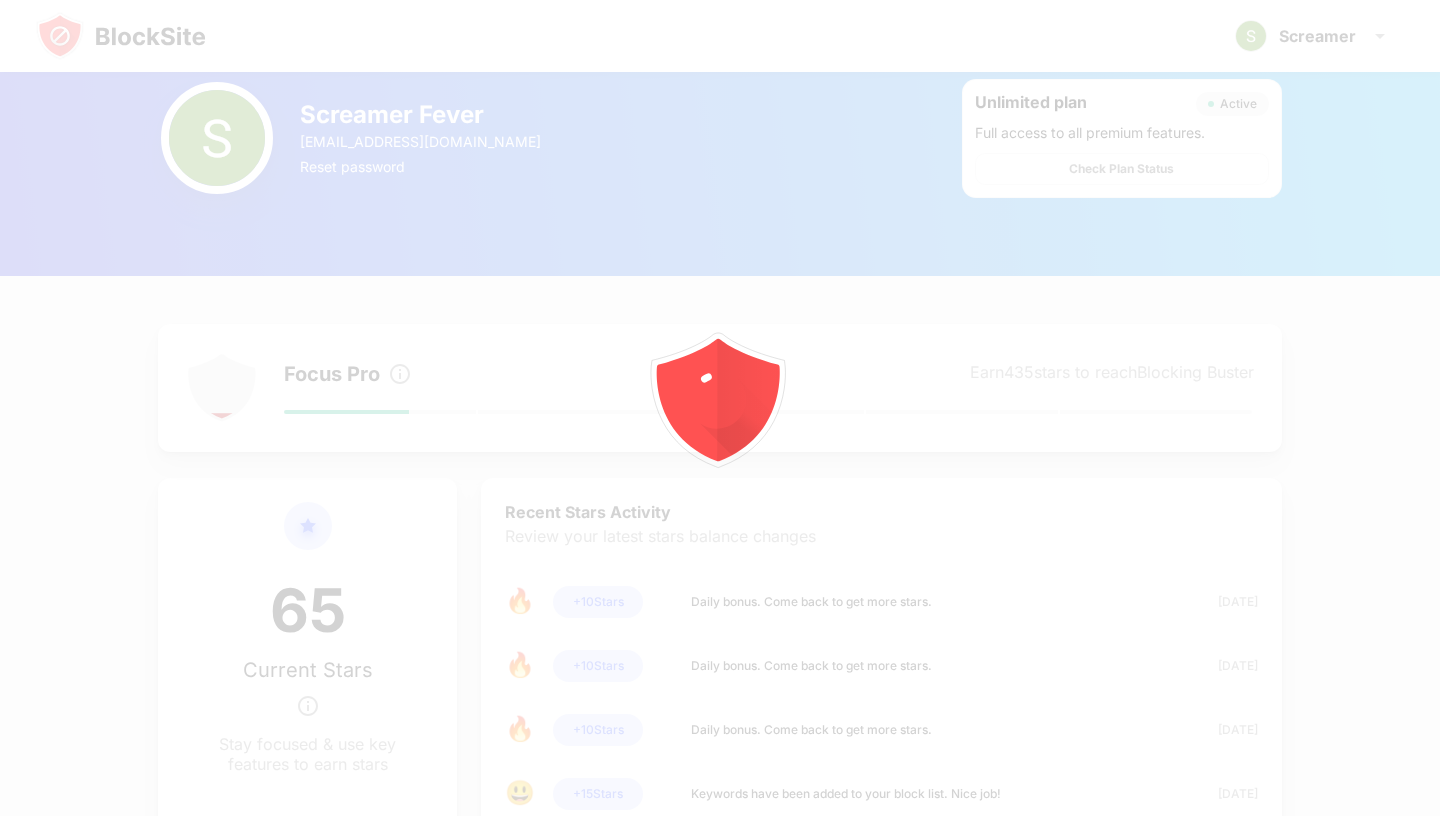 scroll, scrollTop: 68, scrollLeft: 0, axis: vertical 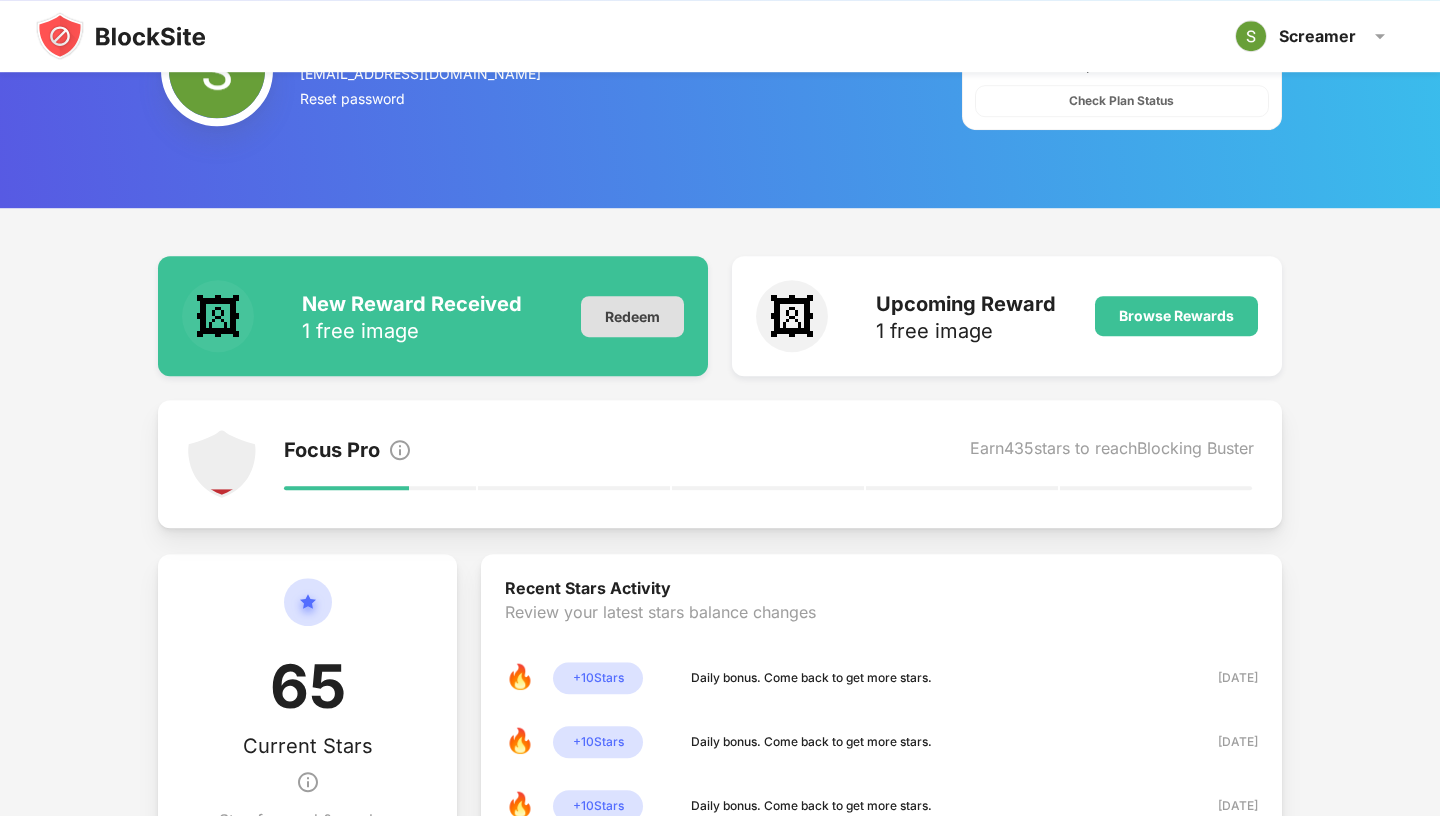 click on "Redeem" at bounding box center (632, 316) 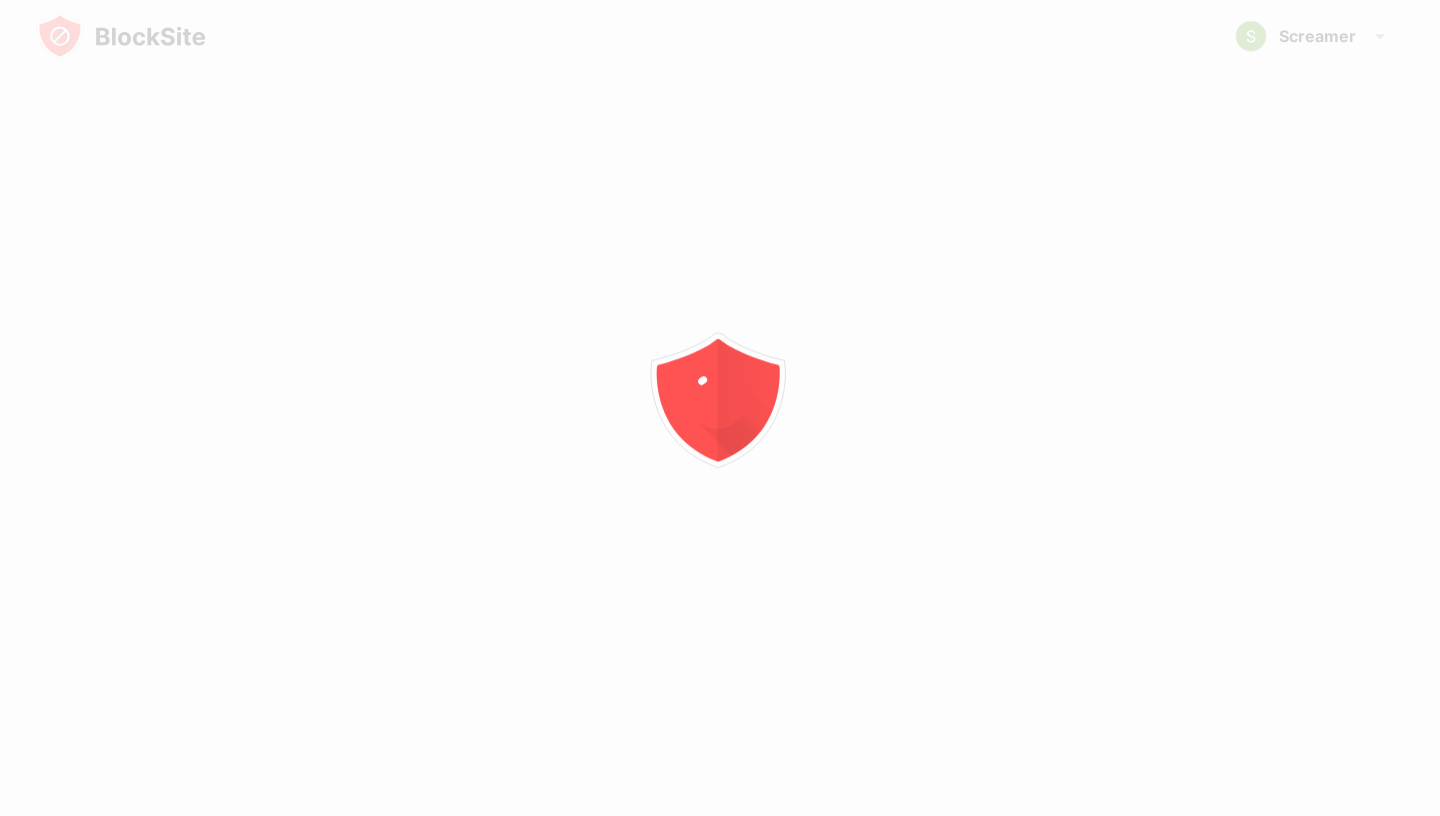 scroll, scrollTop: 0, scrollLeft: 0, axis: both 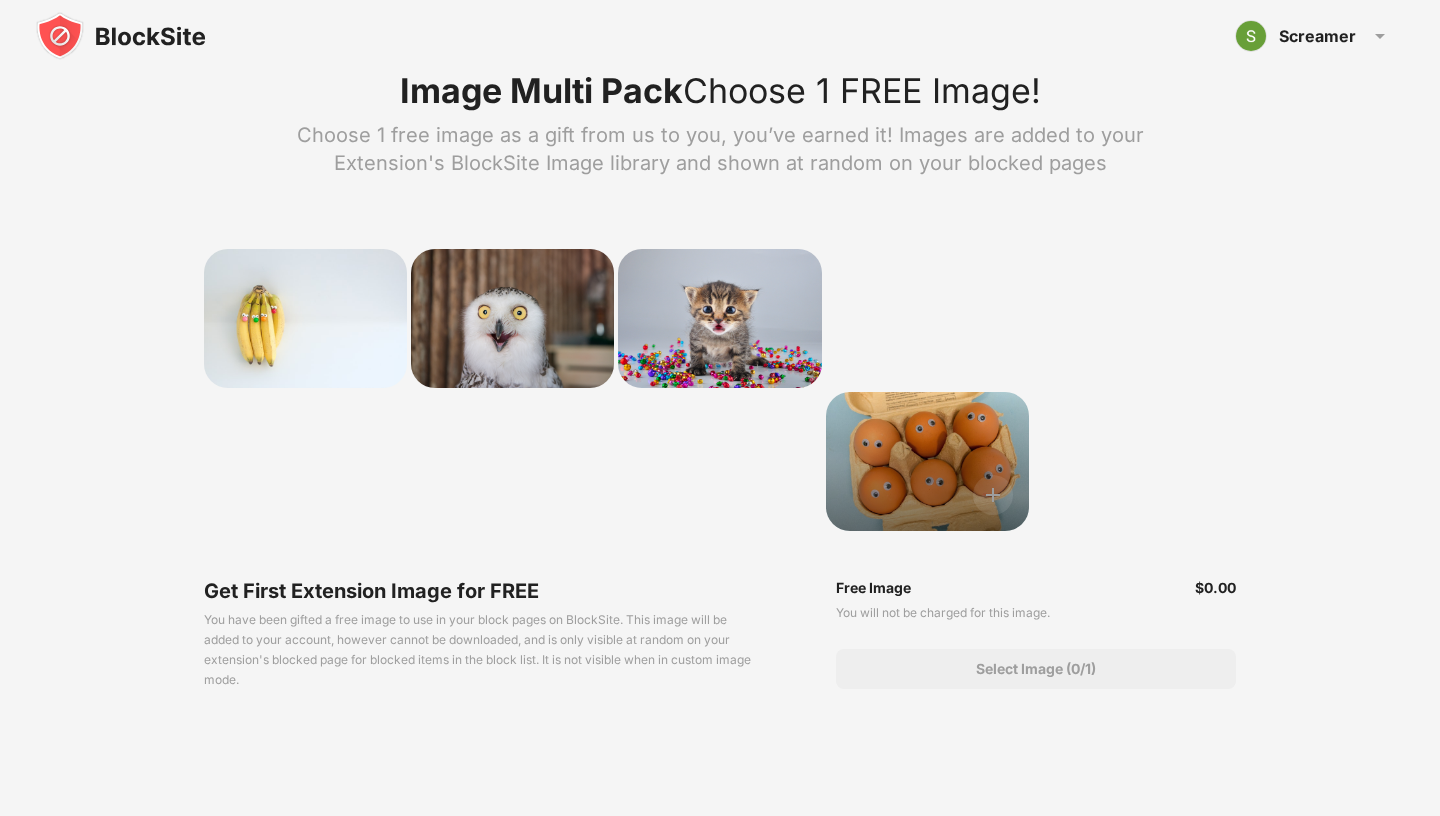 click at bounding box center [927, 461] 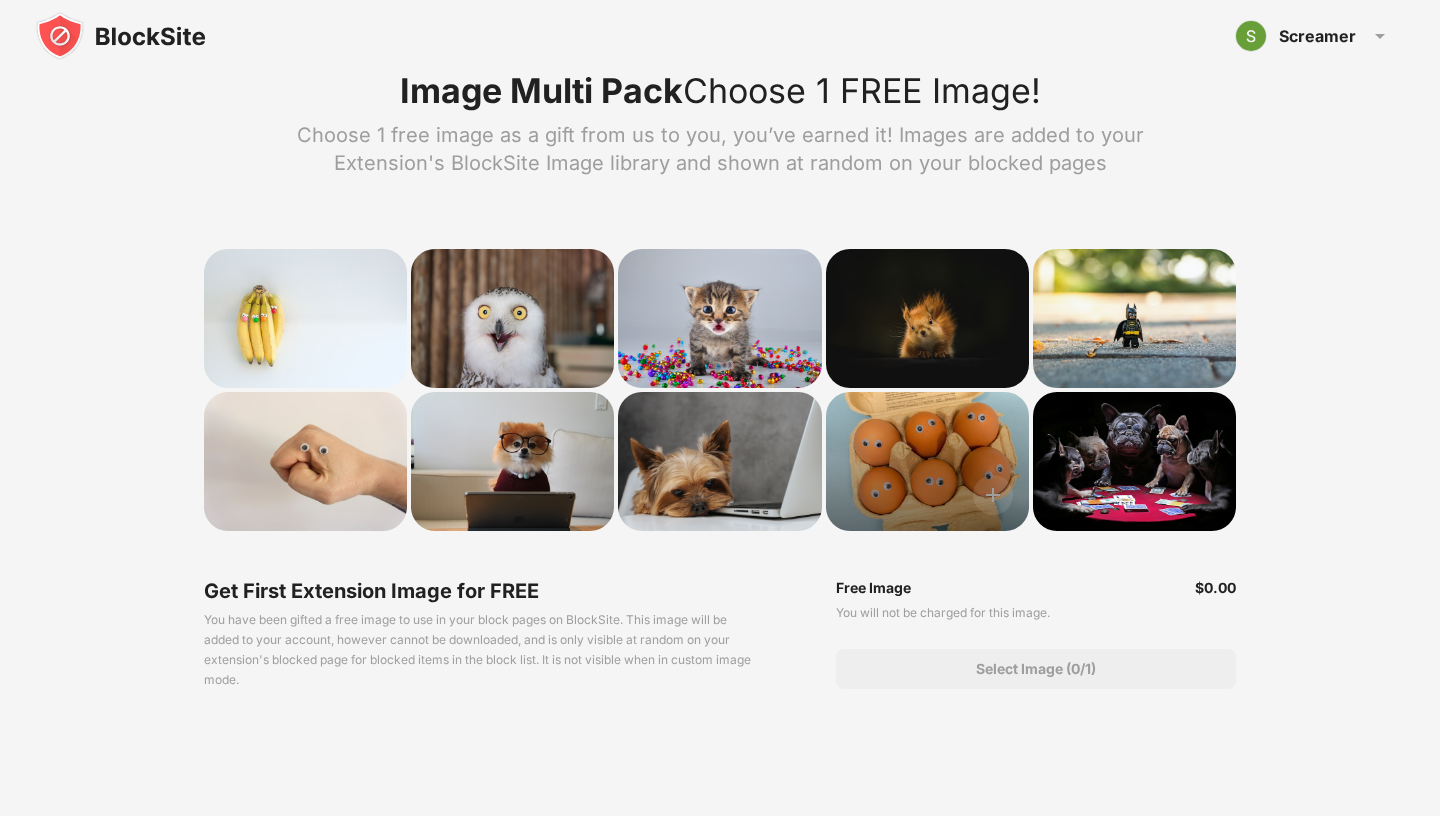 click at bounding box center (927, 461) 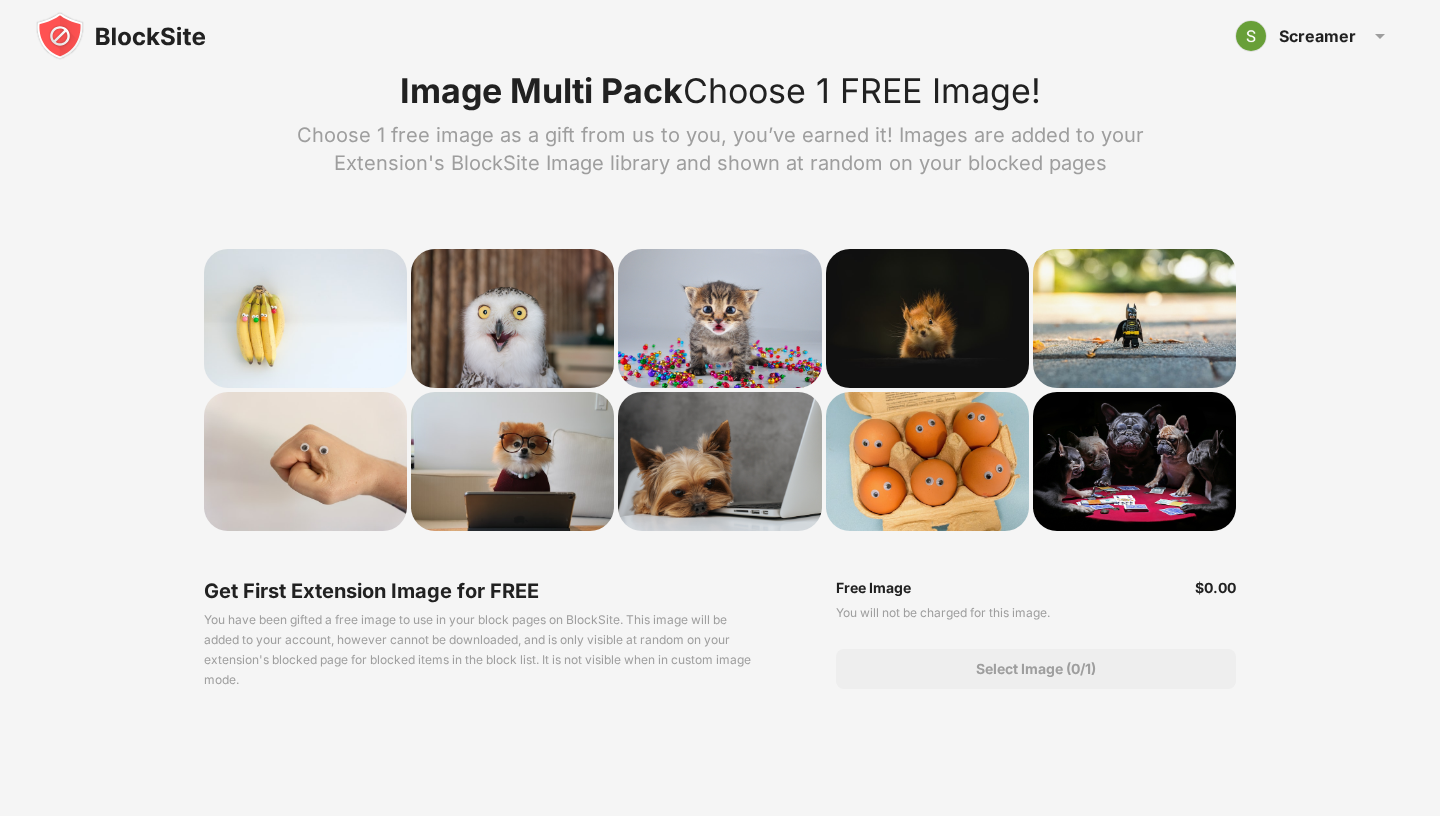 drag, startPoint x: 901, startPoint y: 447, endPoint x: 942, endPoint y: 535, distance: 97.082436 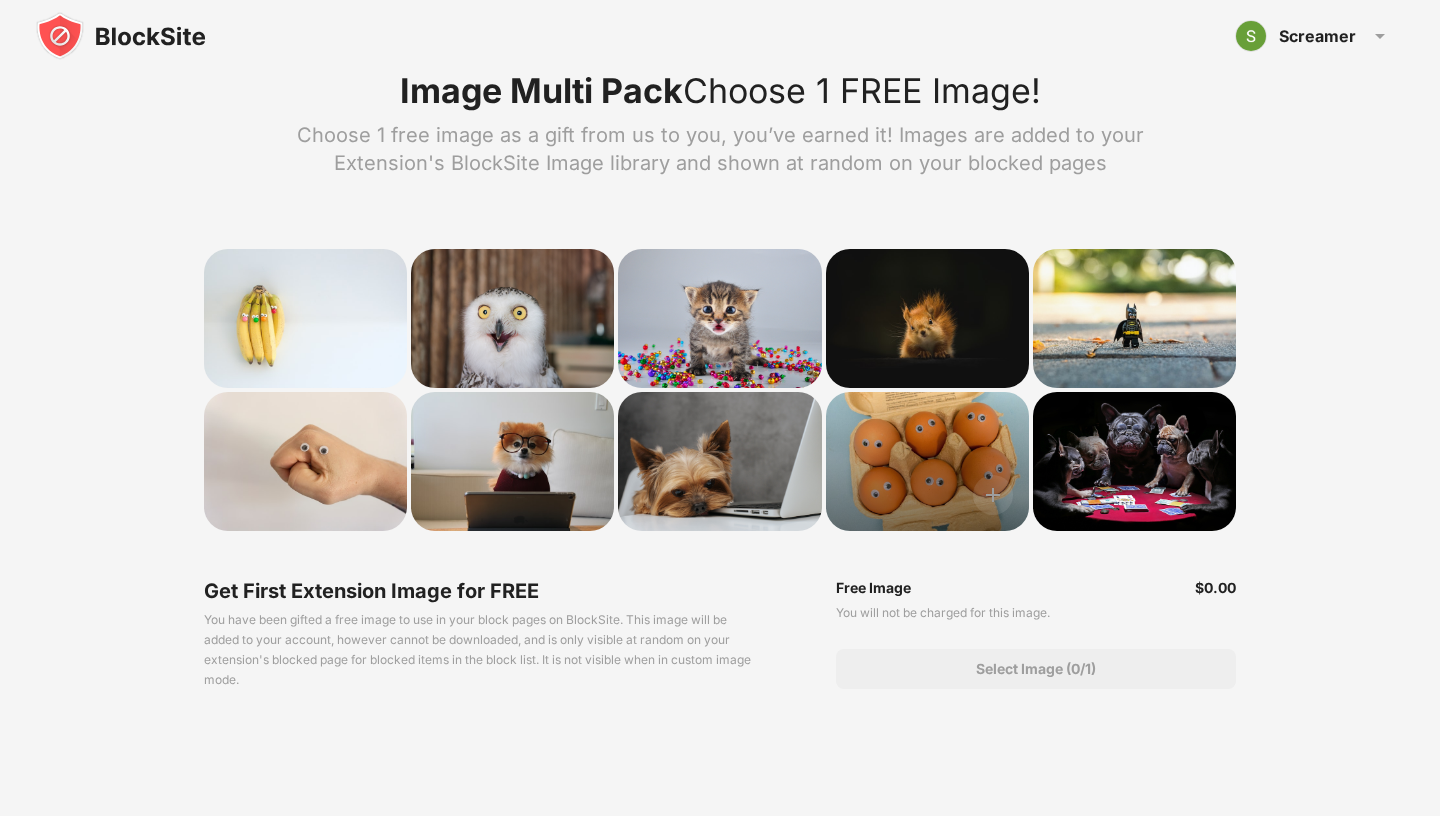 click at bounding box center [927, 461] 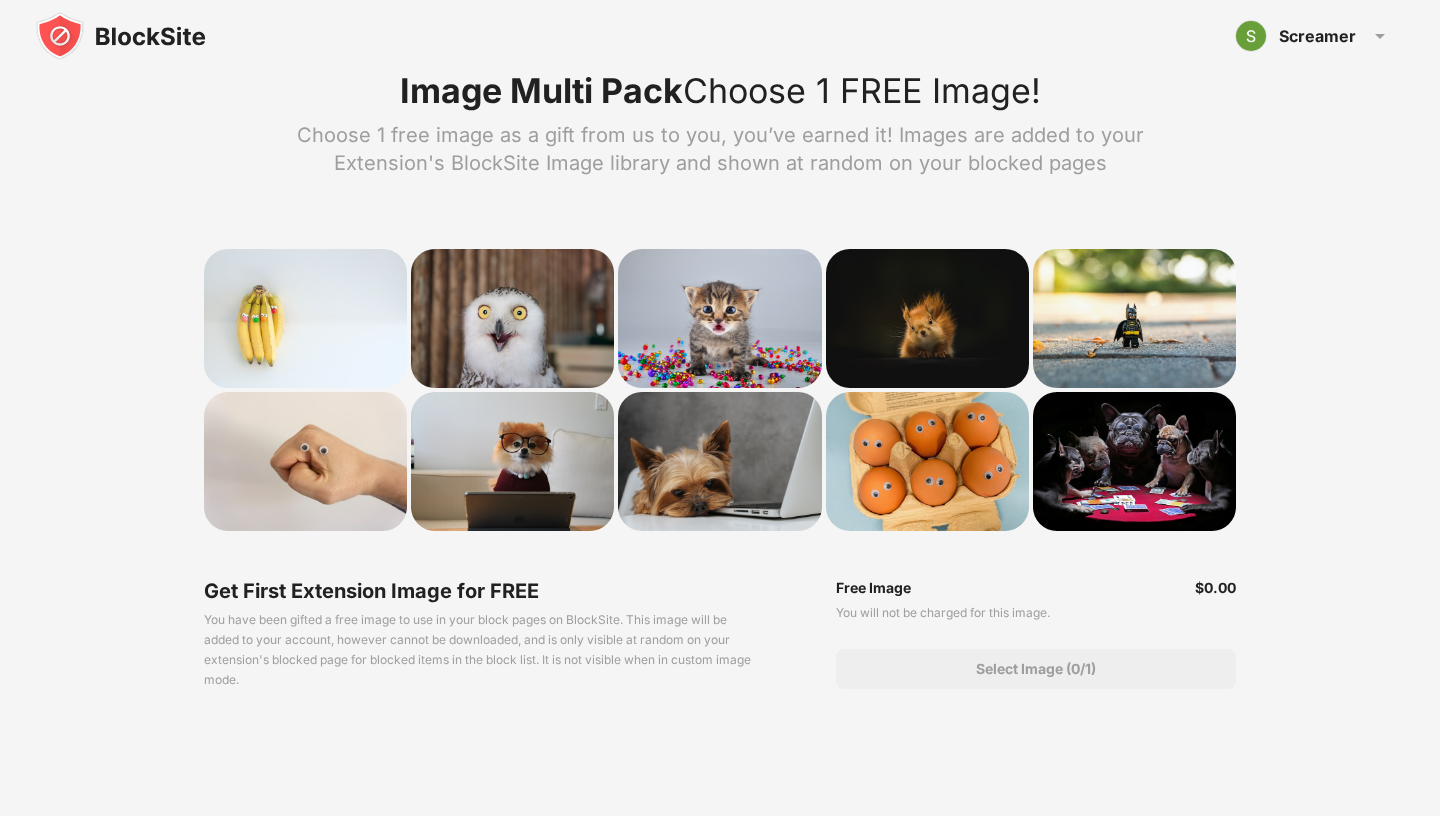 click on "Choose 1 free image as a gift from us to you, you’ve earned it! Images are added to your Extension's BlockSite Image library and shown at random on your blocked pages" at bounding box center (720, 149) 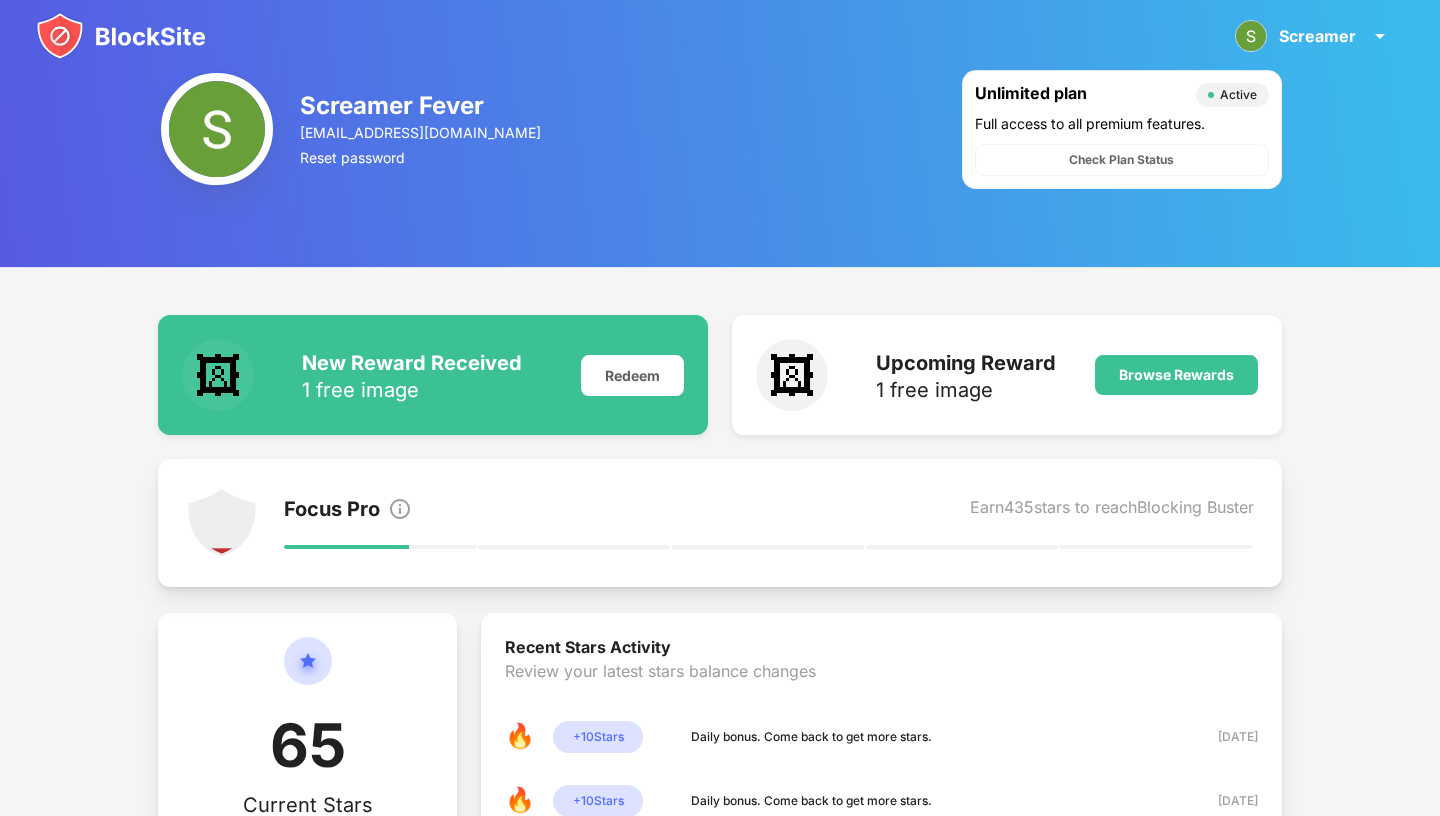 scroll, scrollTop: 8, scrollLeft: 0, axis: vertical 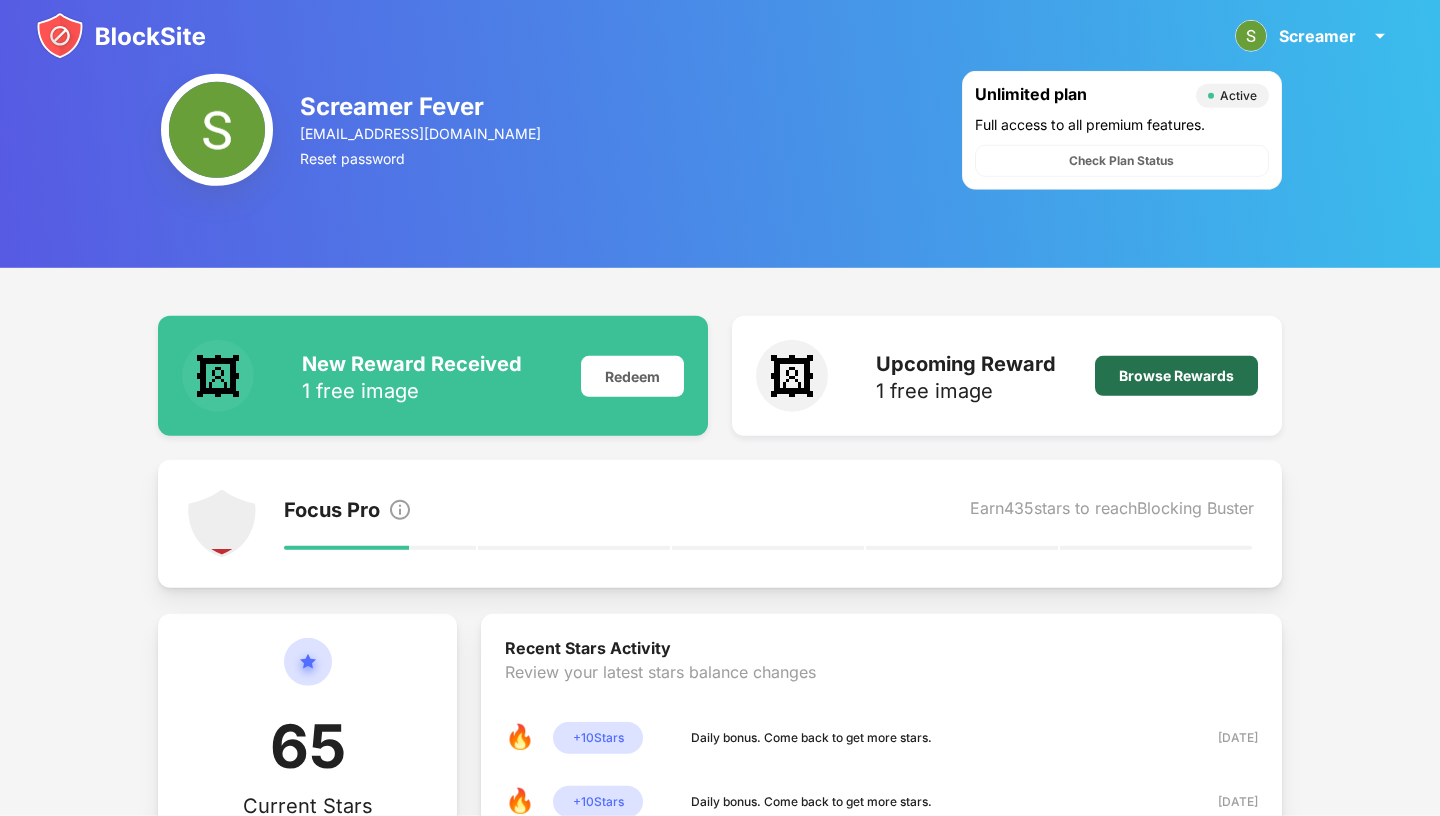 click on "Browse Rewards" at bounding box center (1176, 376) 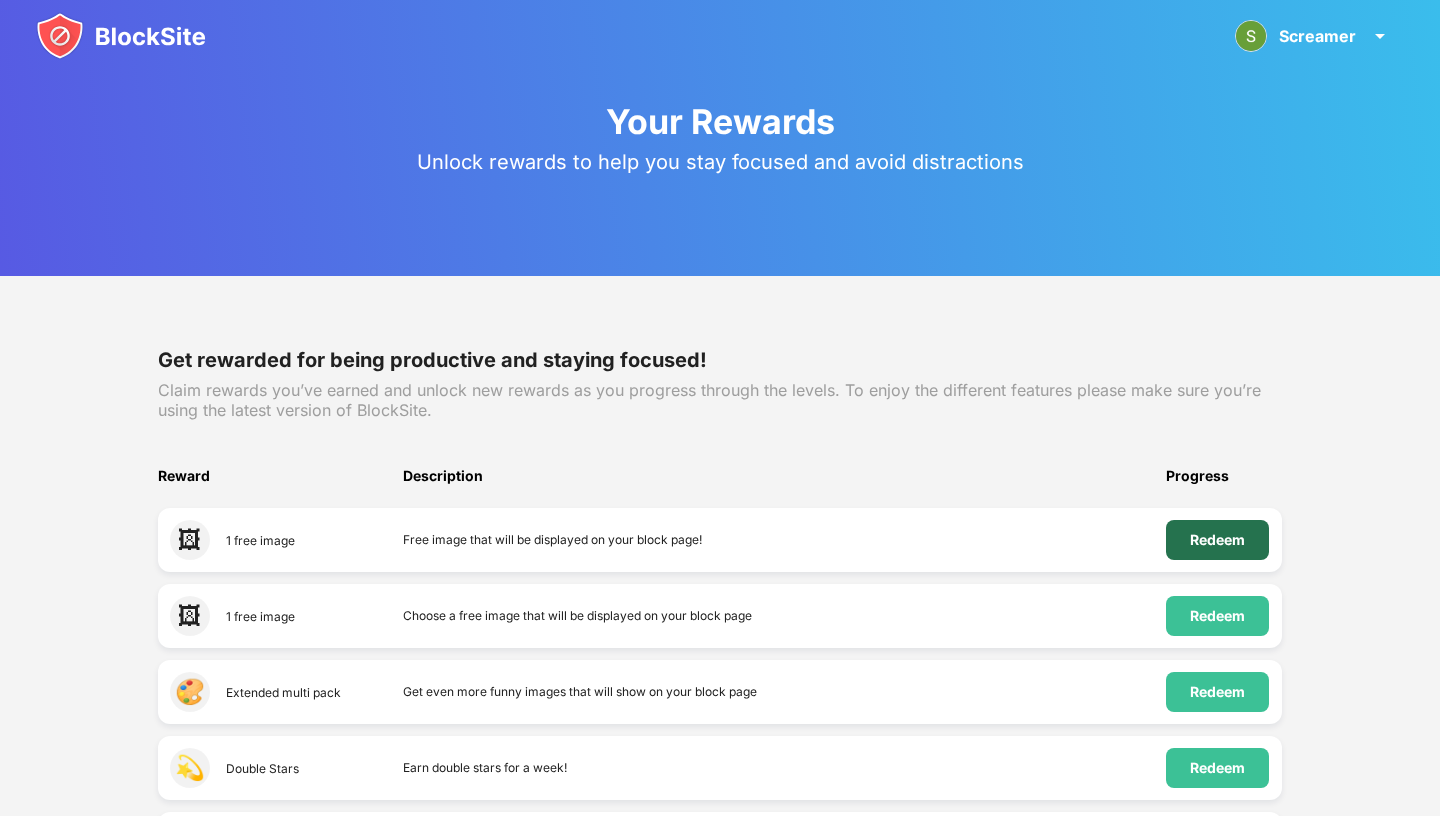 click on "Redeem" at bounding box center [1217, 540] 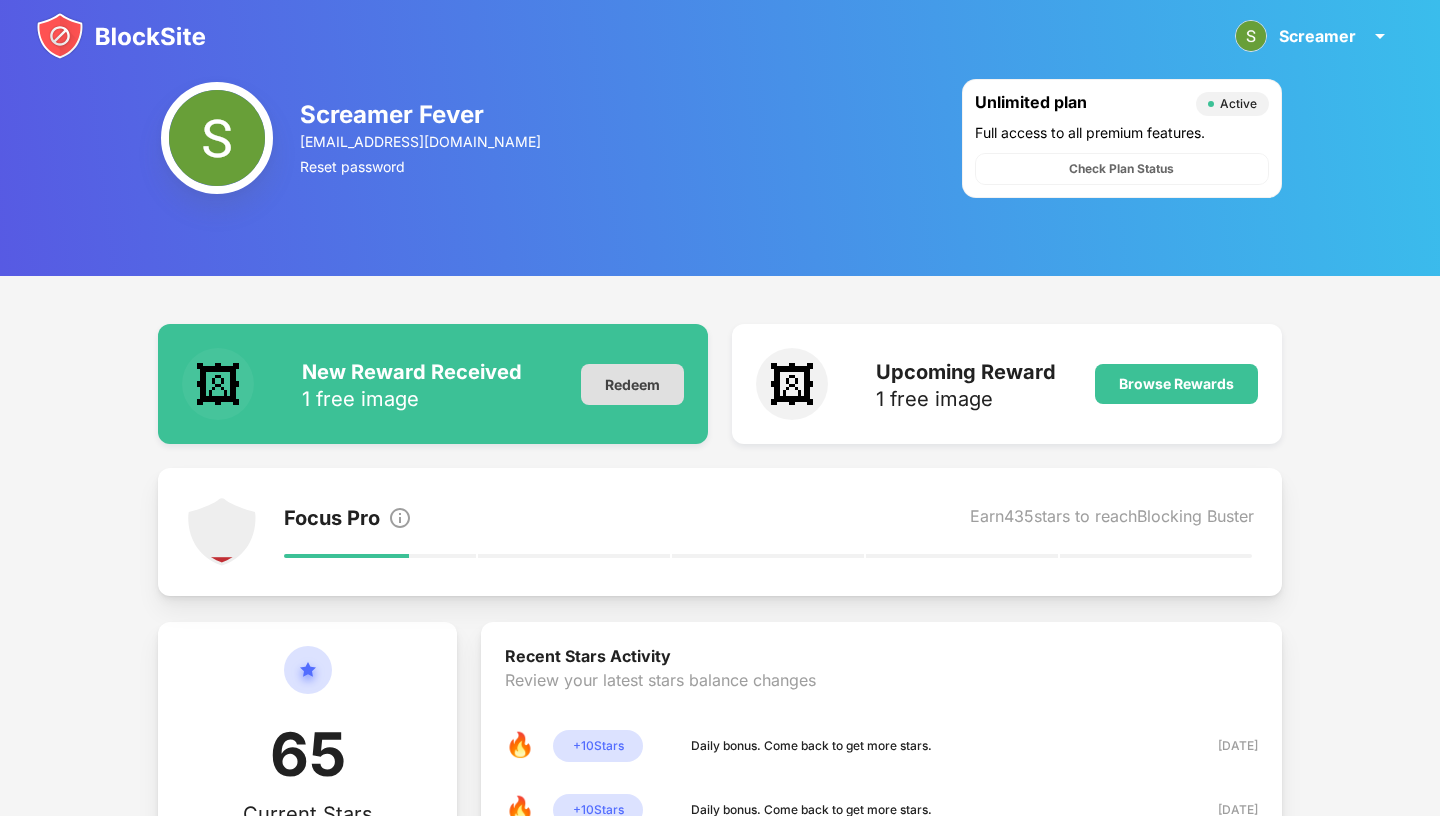 scroll, scrollTop: 411, scrollLeft: 0, axis: vertical 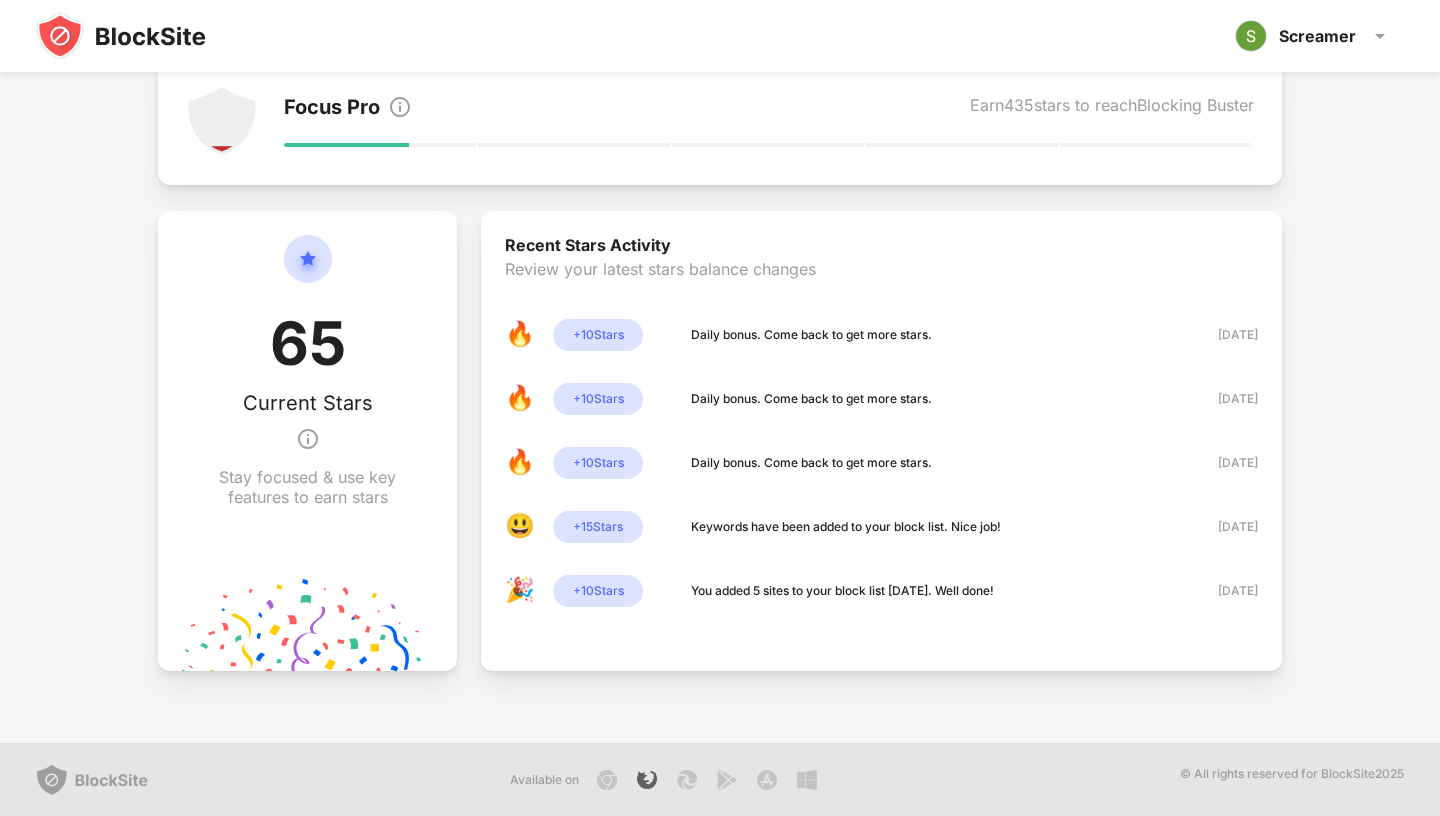 click at bounding box center (647, 780) 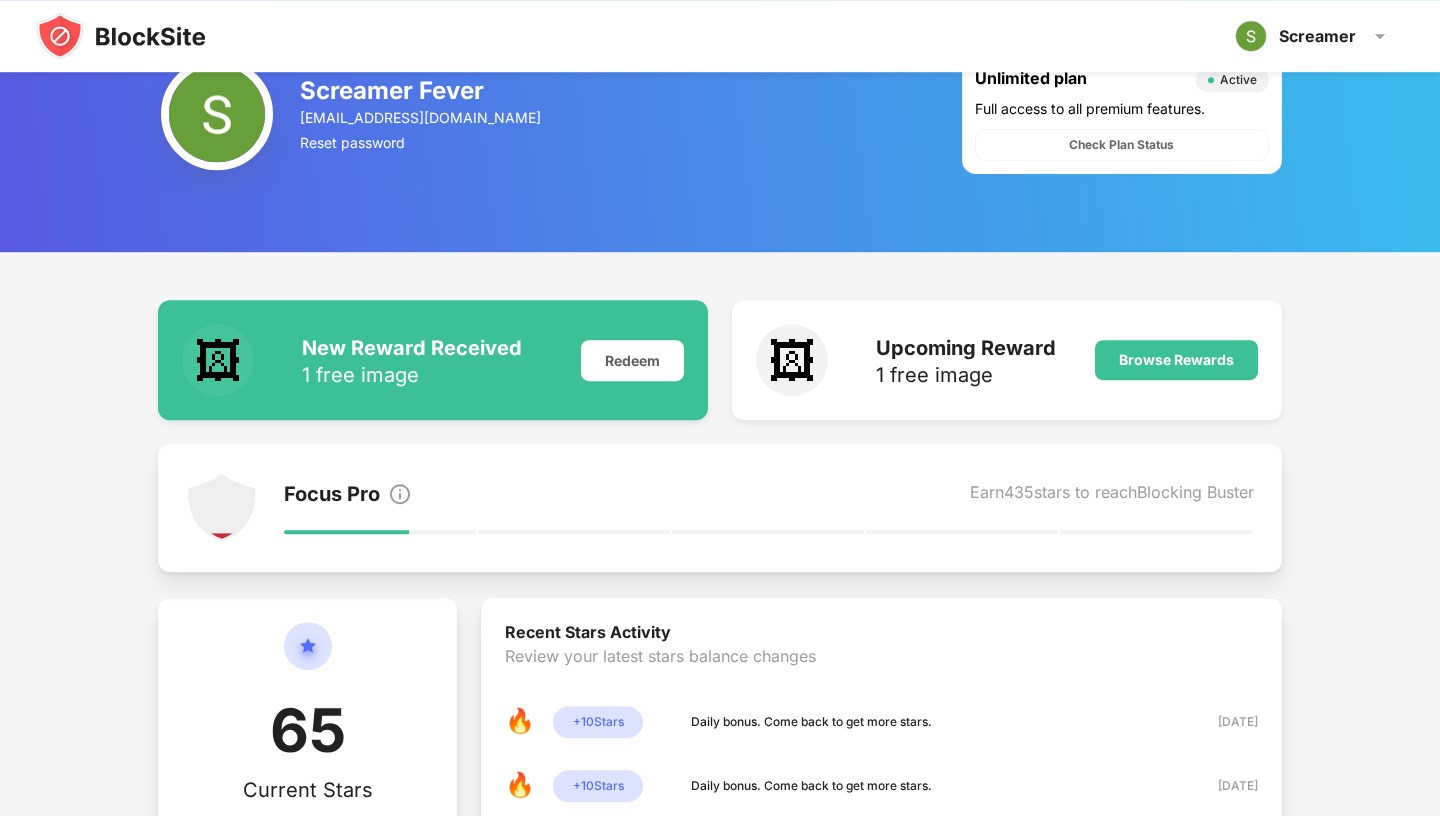 scroll, scrollTop: 0, scrollLeft: 0, axis: both 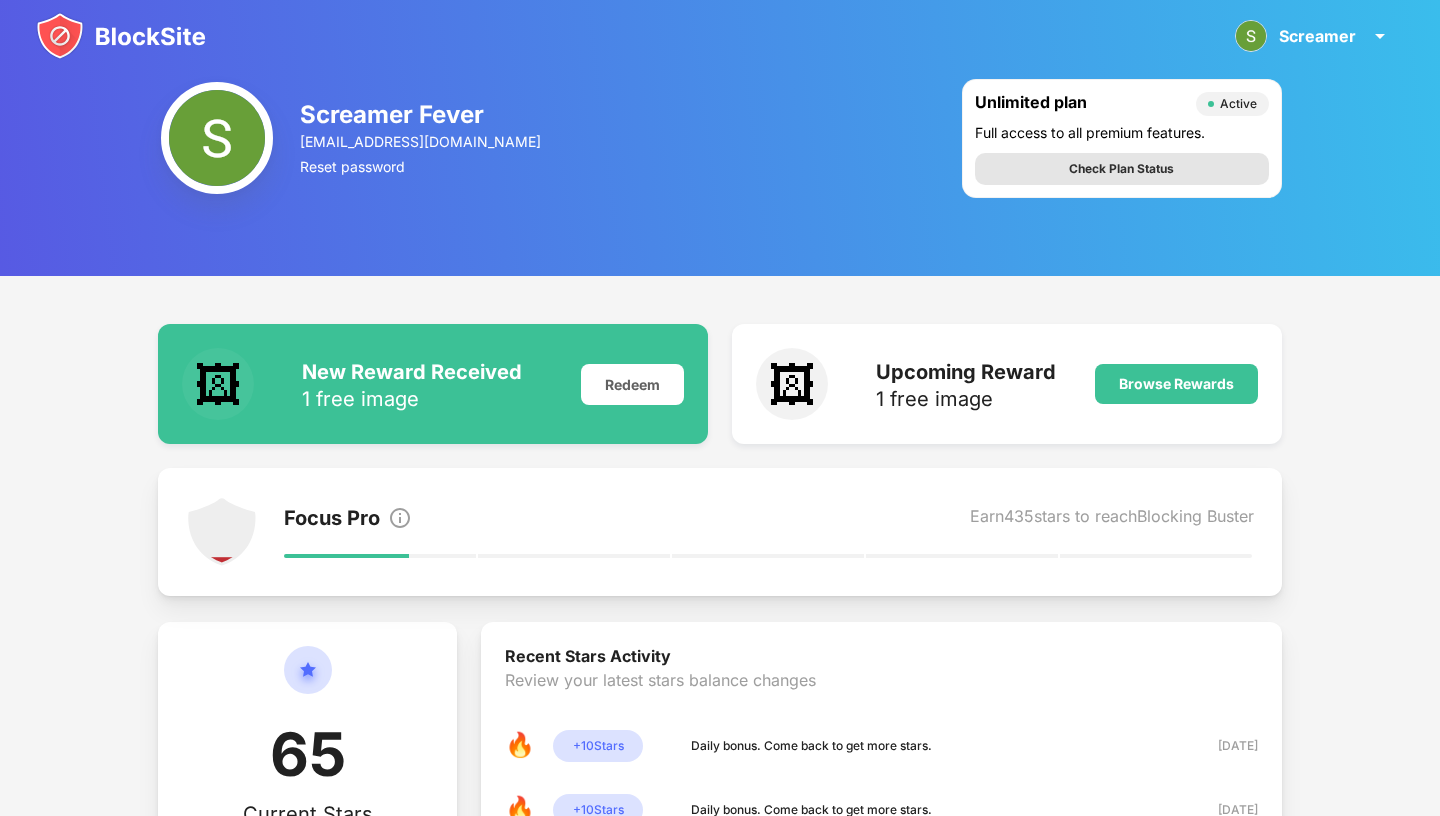 click on "Check Plan Status" at bounding box center [1121, 169] 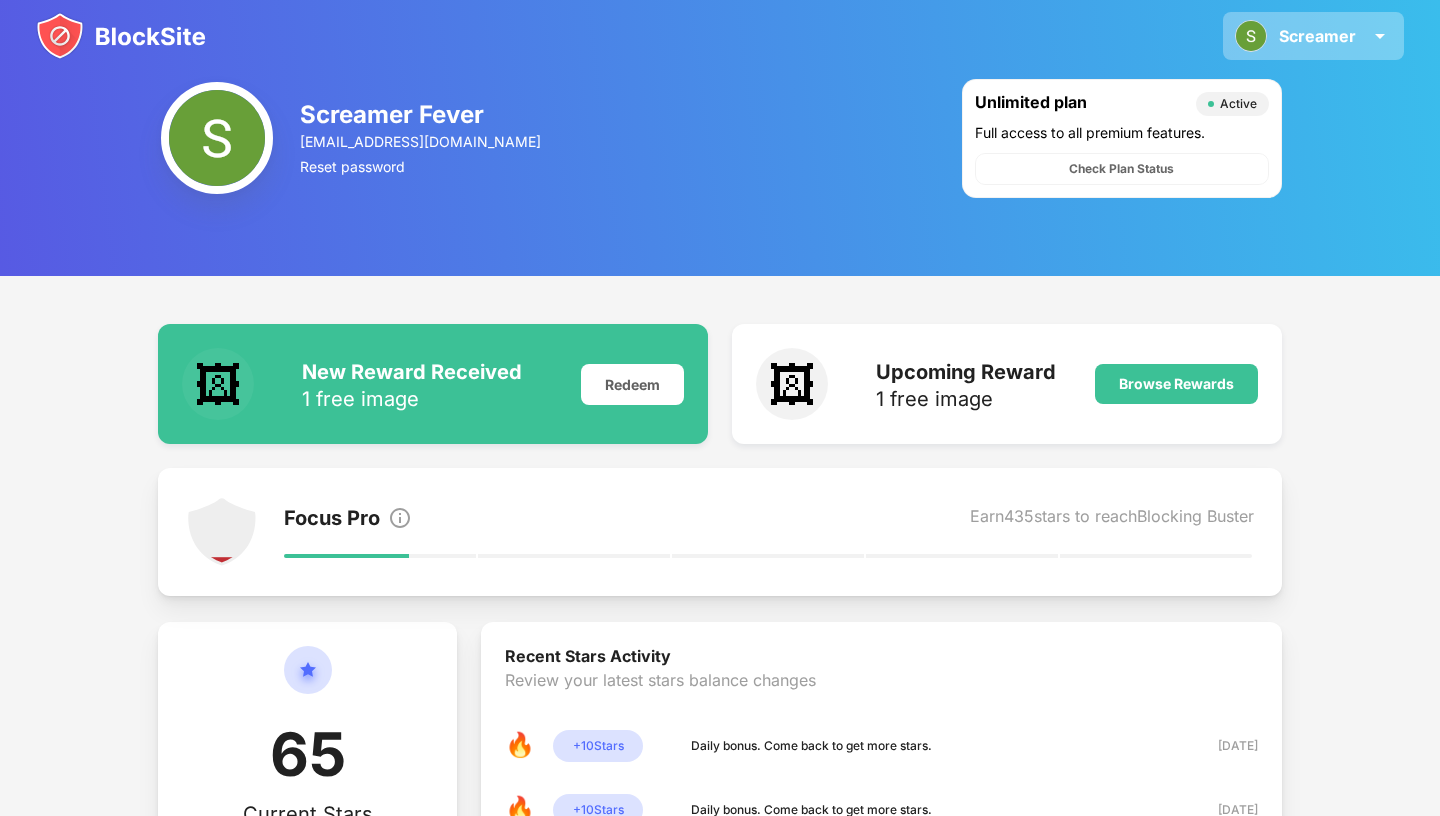 click on "Screamer Screamer Fever View Account Insights Rewards Settings Support Log Out" at bounding box center [720, 36] 